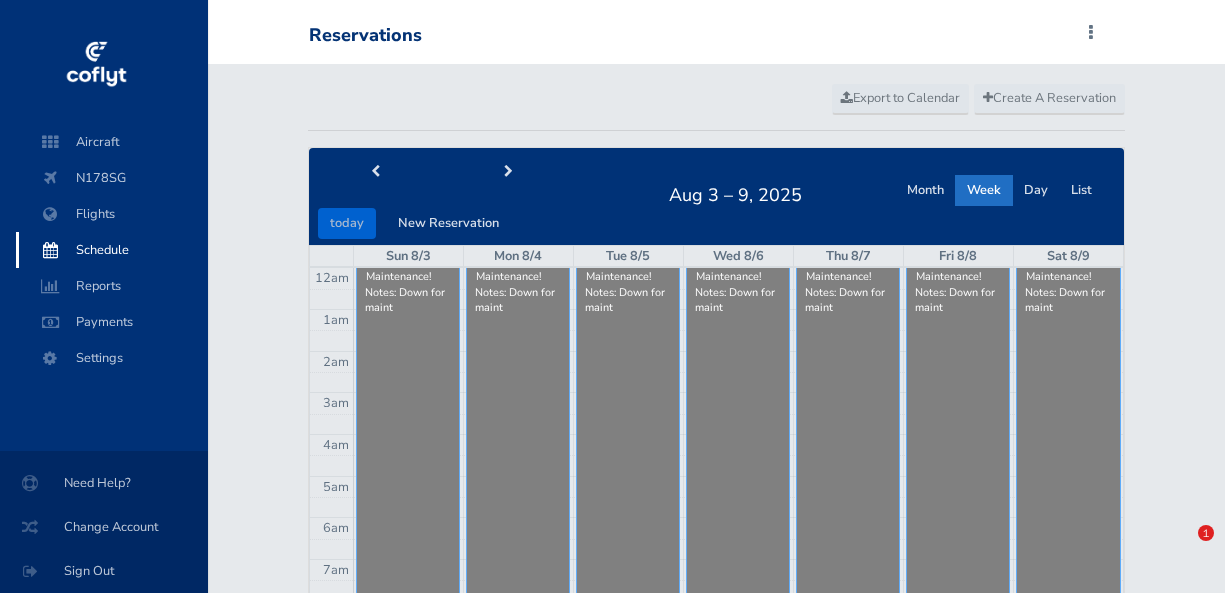 scroll, scrollTop: 0, scrollLeft: 0, axis: both 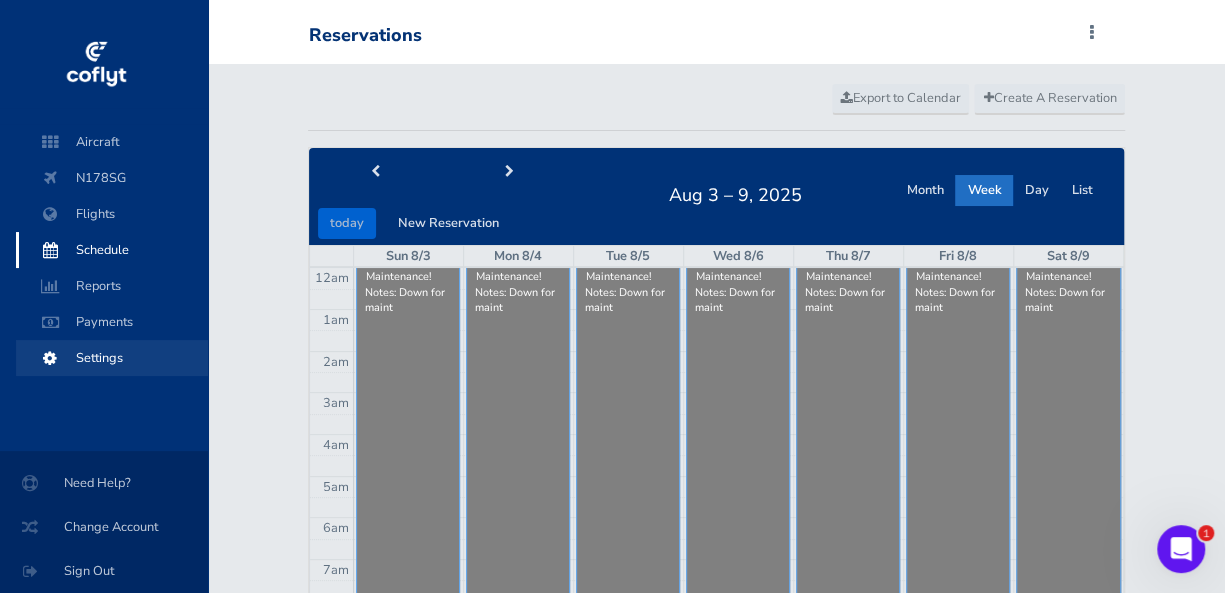 click on "Settings" at bounding box center (112, 358) 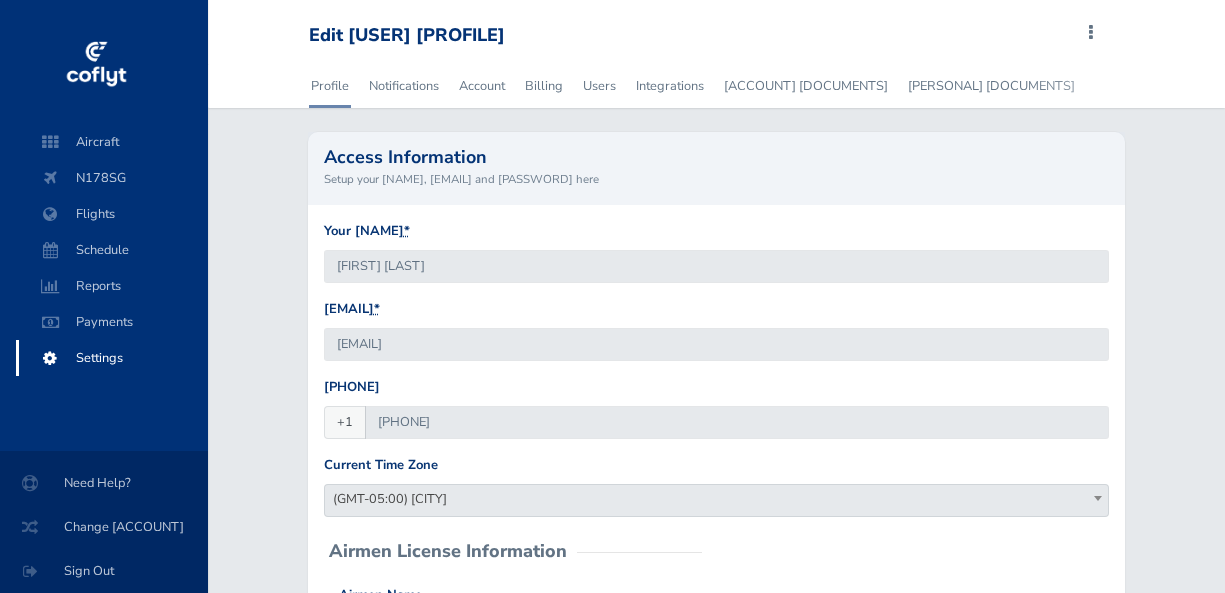scroll, scrollTop: 0, scrollLeft: 0, axis: both 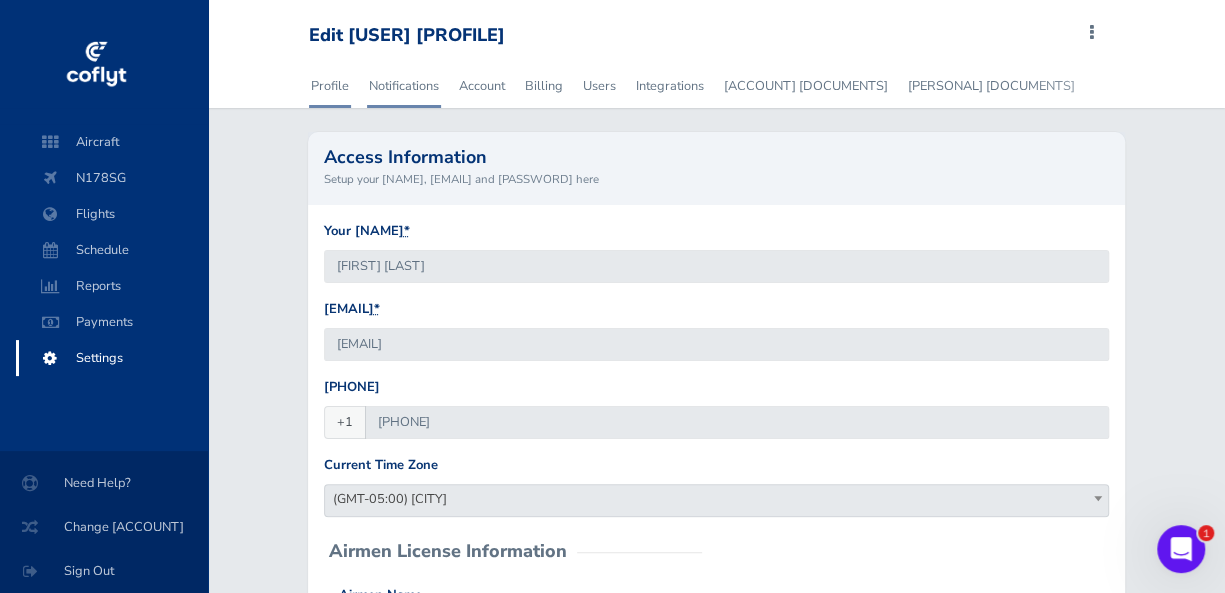click on "Notifications" at bounding box center (404, 86) 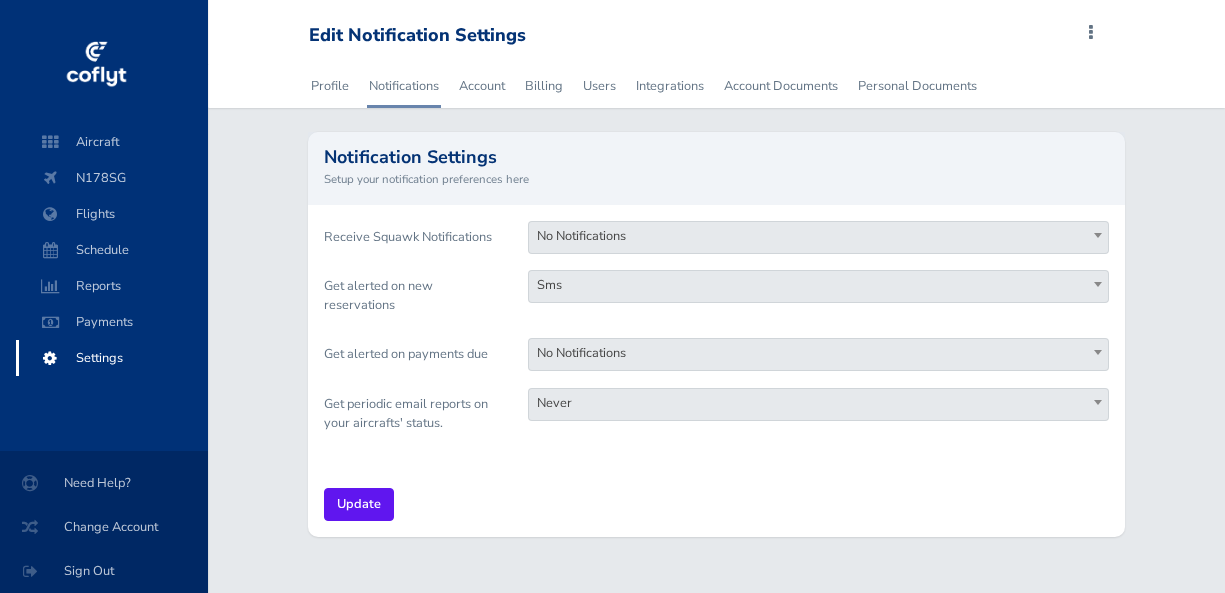 scroll, scrollTop: 0, scrollLeft: 0, axis: both 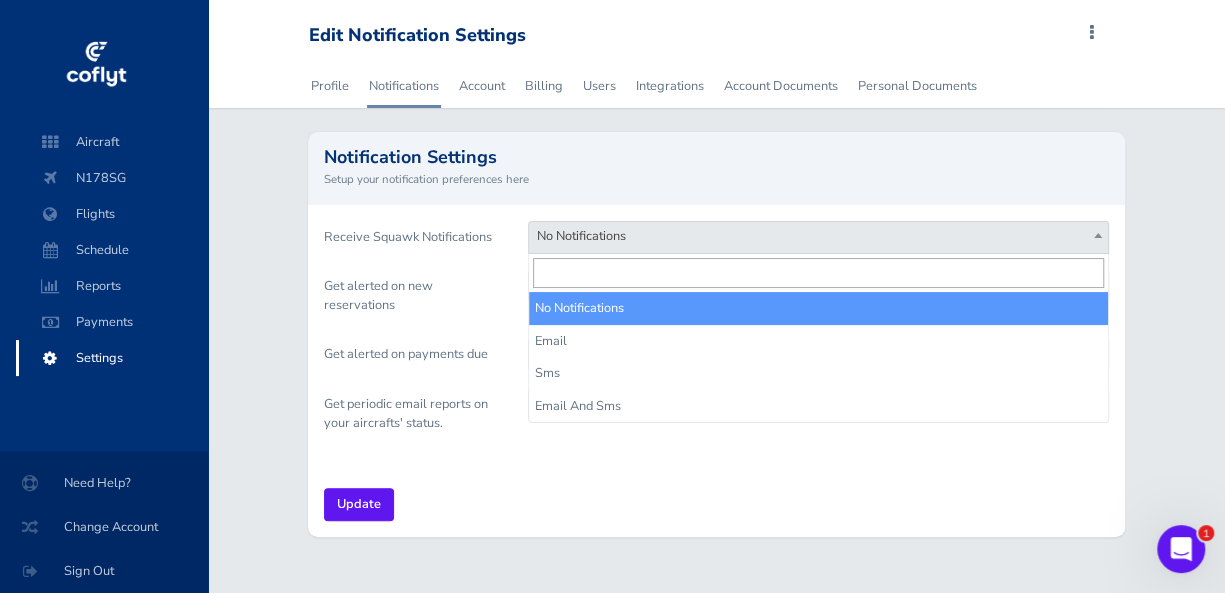 click on "No Notifications" at bounding box center [819, 236] 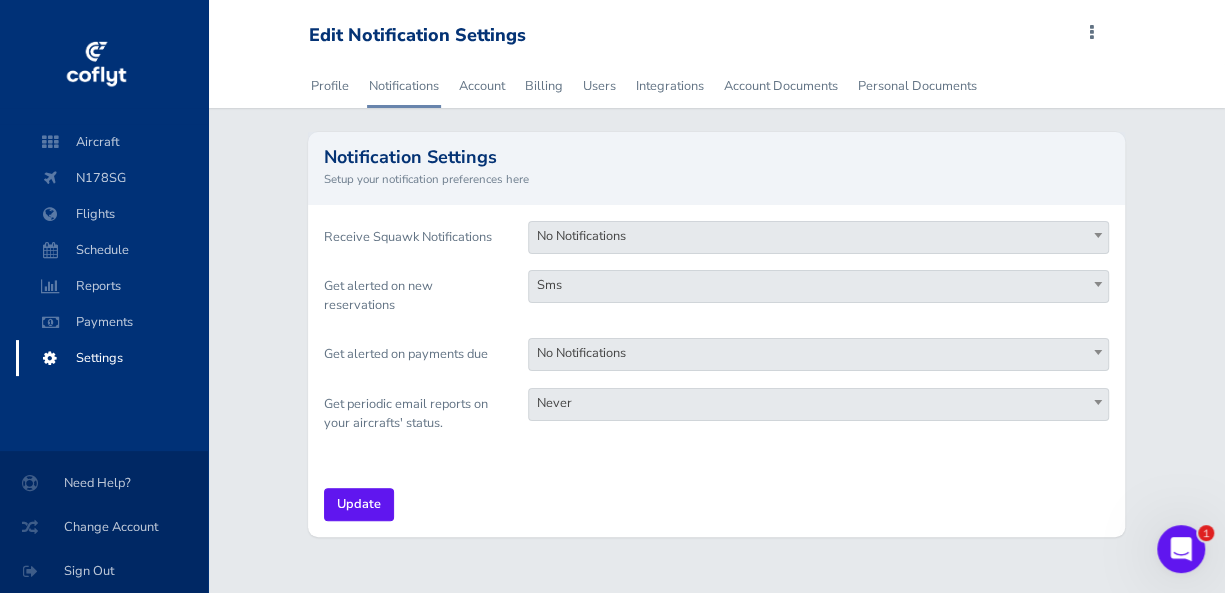 click on "No Notifications" at bounding box center [819, 236] 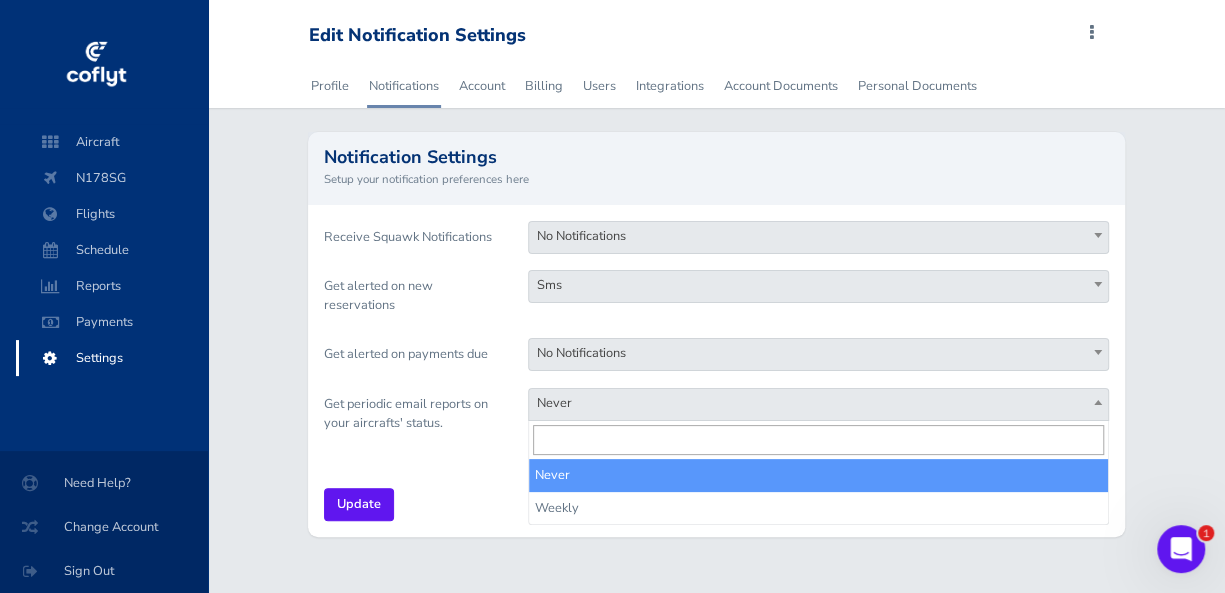 click on "Never" at bounding box center (819, 403) 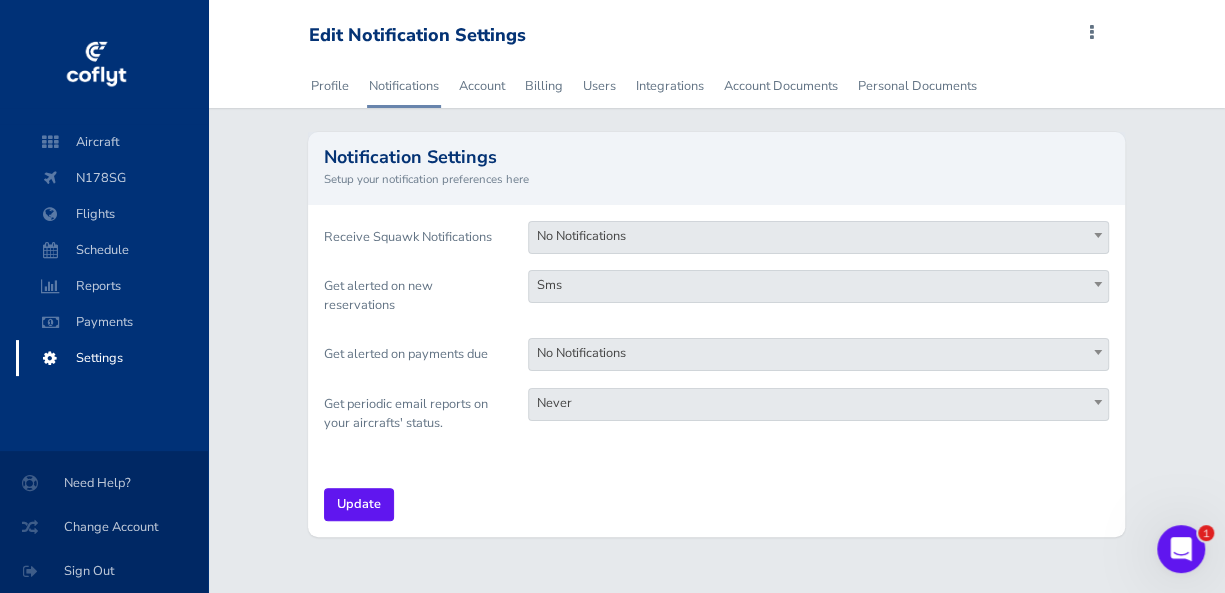 click on "Never" at bounding box center (819, 403) 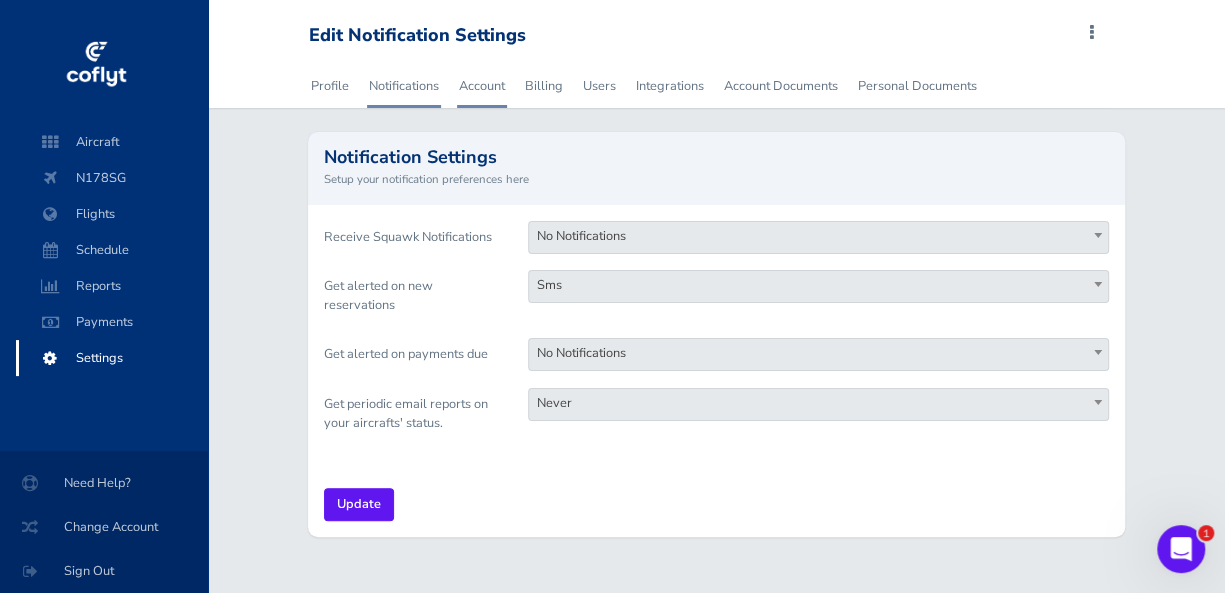 click on "Account" at bounding box center [482, 86] 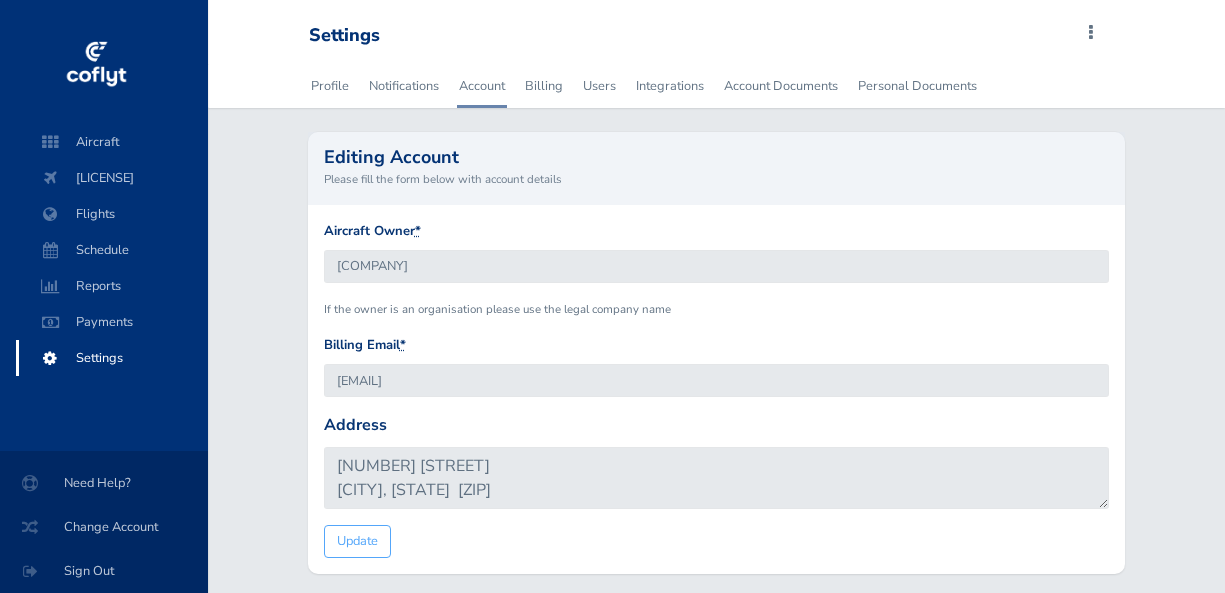scroll, scrollTop: 0, scrollLeft: 0, axis: both 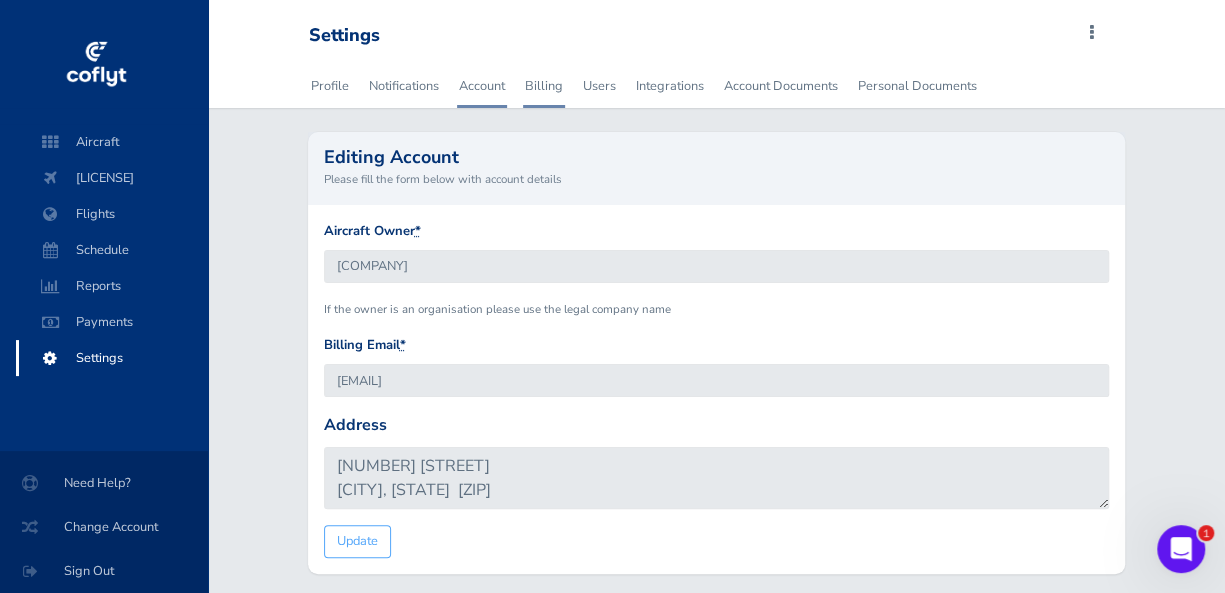 click on "Billing" at bounding box center [544, 86] 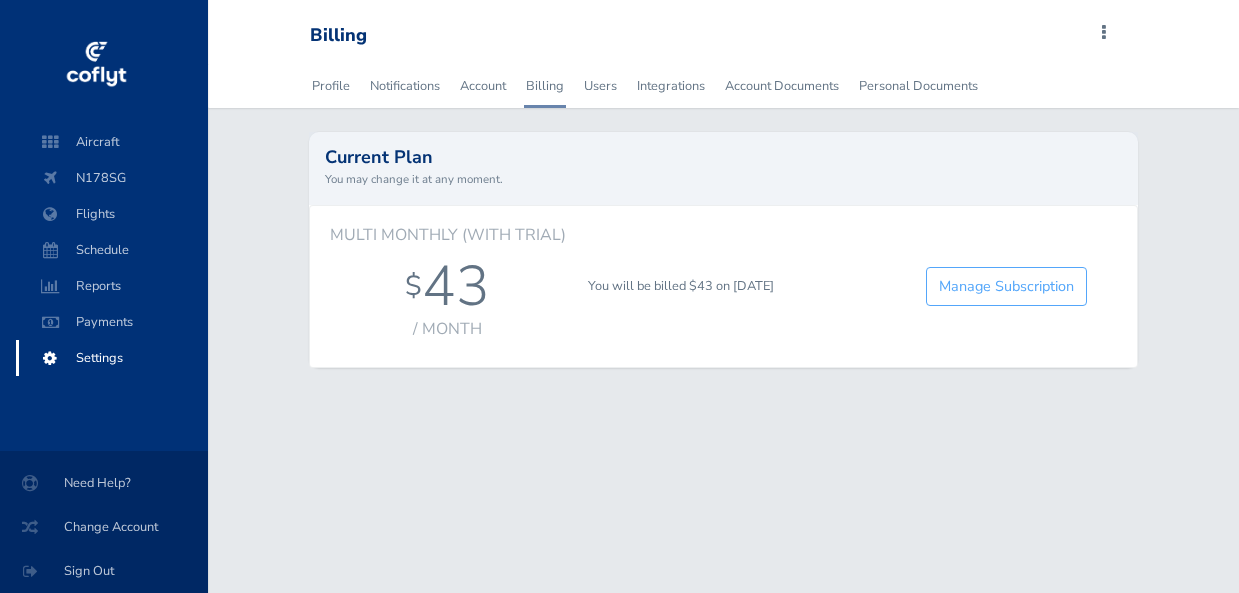 scroll, scrollTop: 0, scrollLeft: 0, axis: both 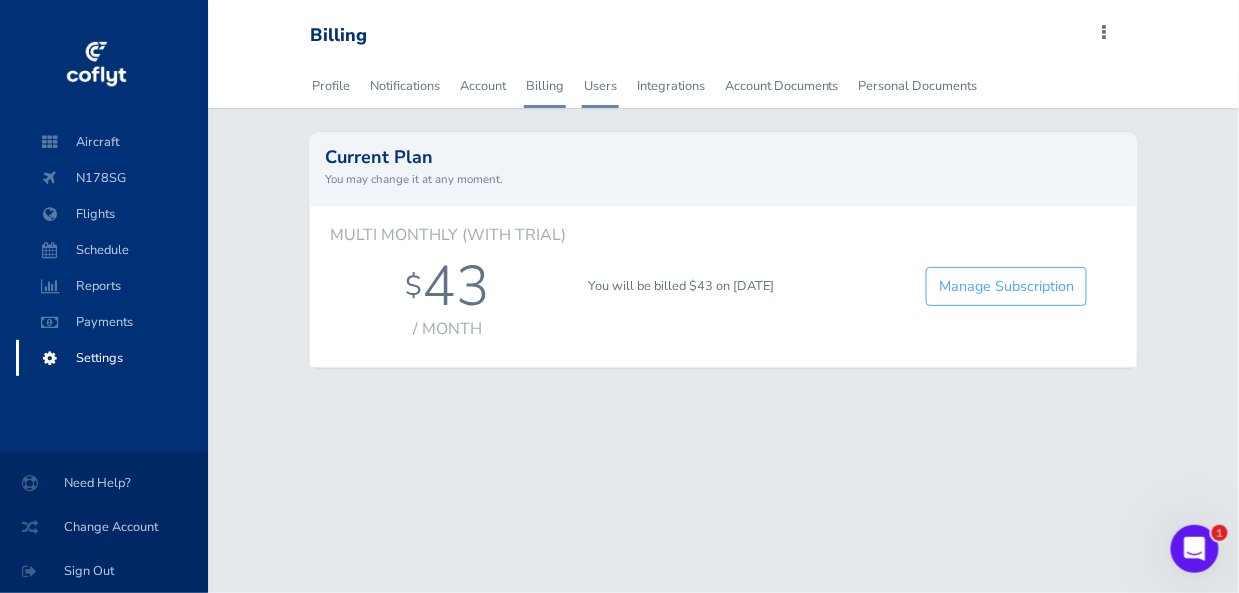 click on "Users" at bounding box center (600, 86) 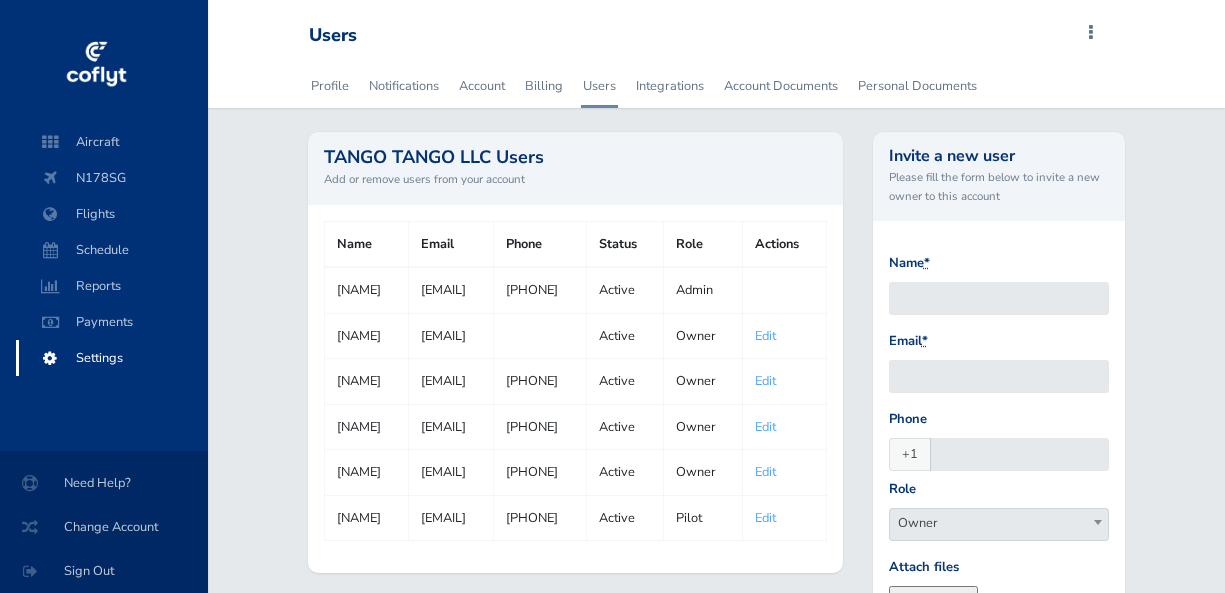 scroll, scrollTop: 0, scrollLeft: 0, axis: both 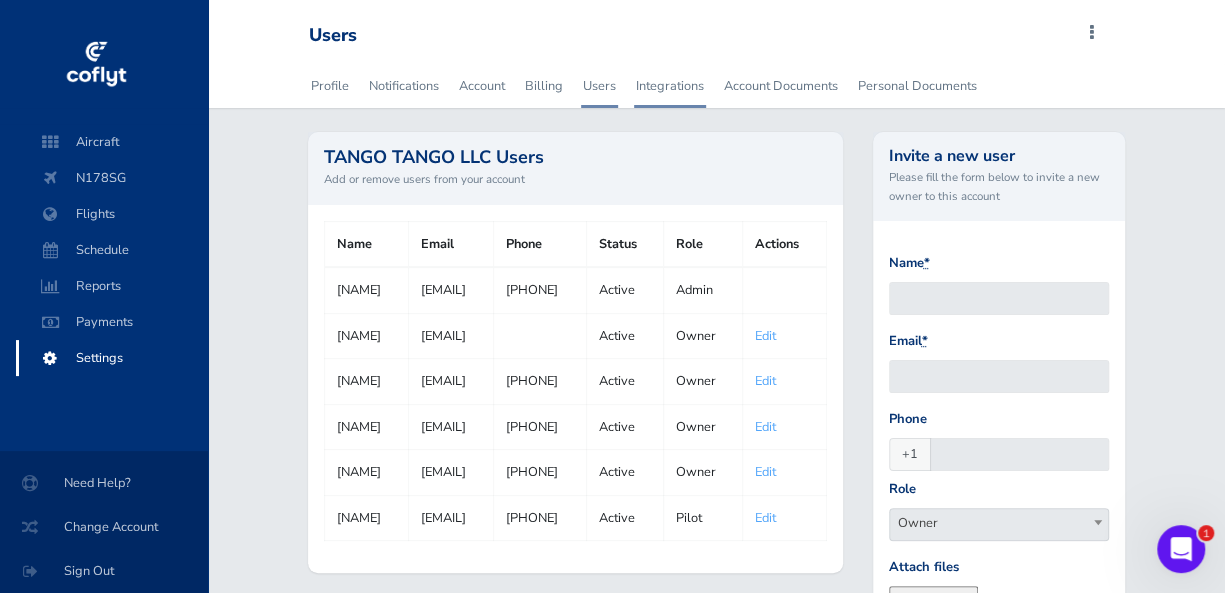 click on "Integrations" at bounding box center [670, 86] 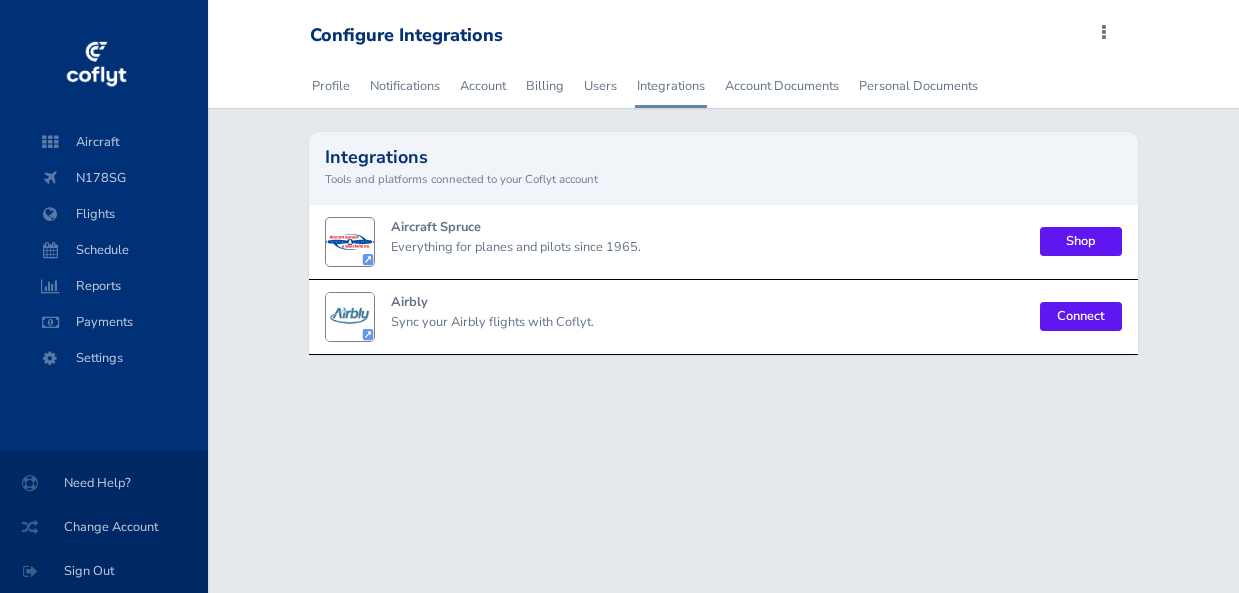 scroll, scrollTop: 0, scrollLeft: 0, axis: both 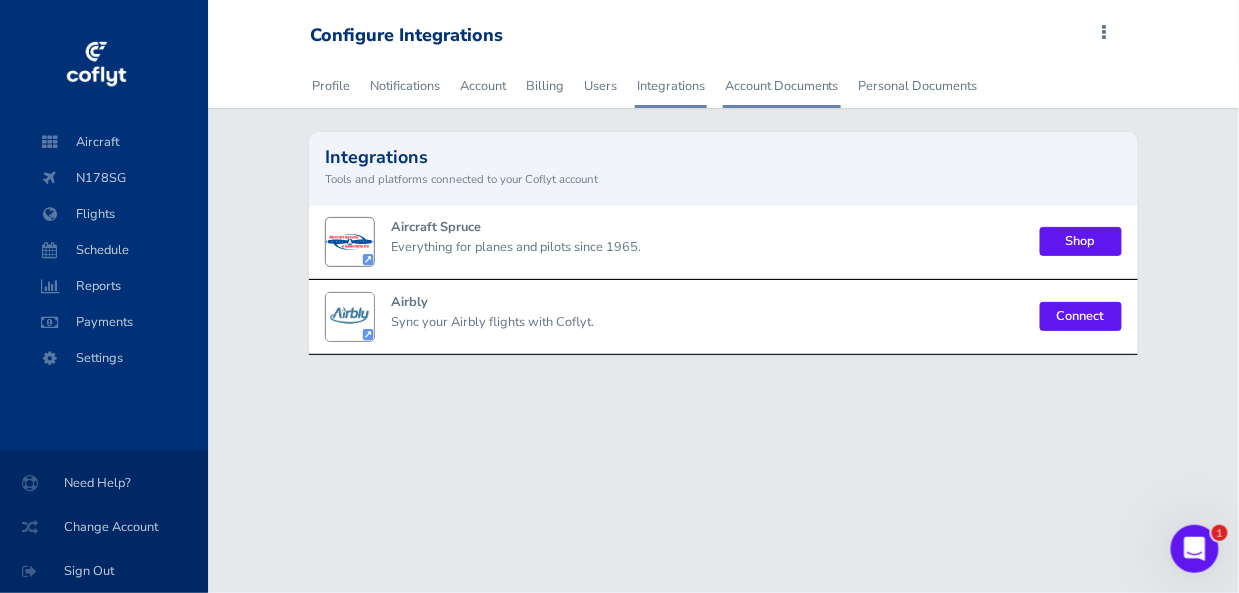 click on "Account Documents" at bounding box center (782, 86) 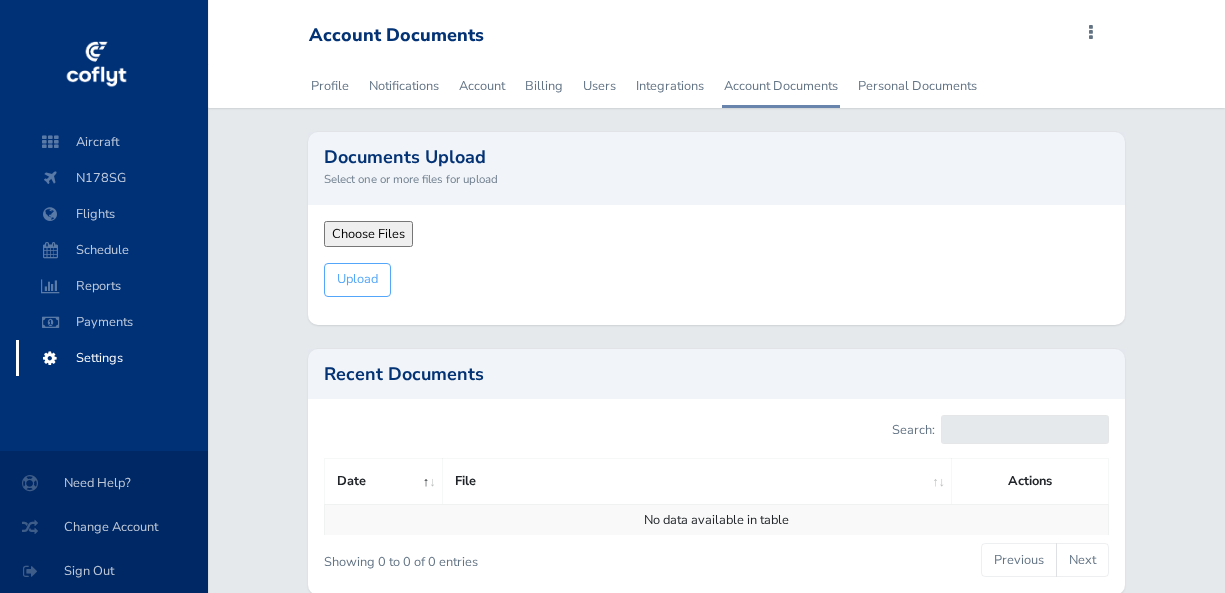 scroll, scrollTop: 0, scrollLeft: 0, axis: both 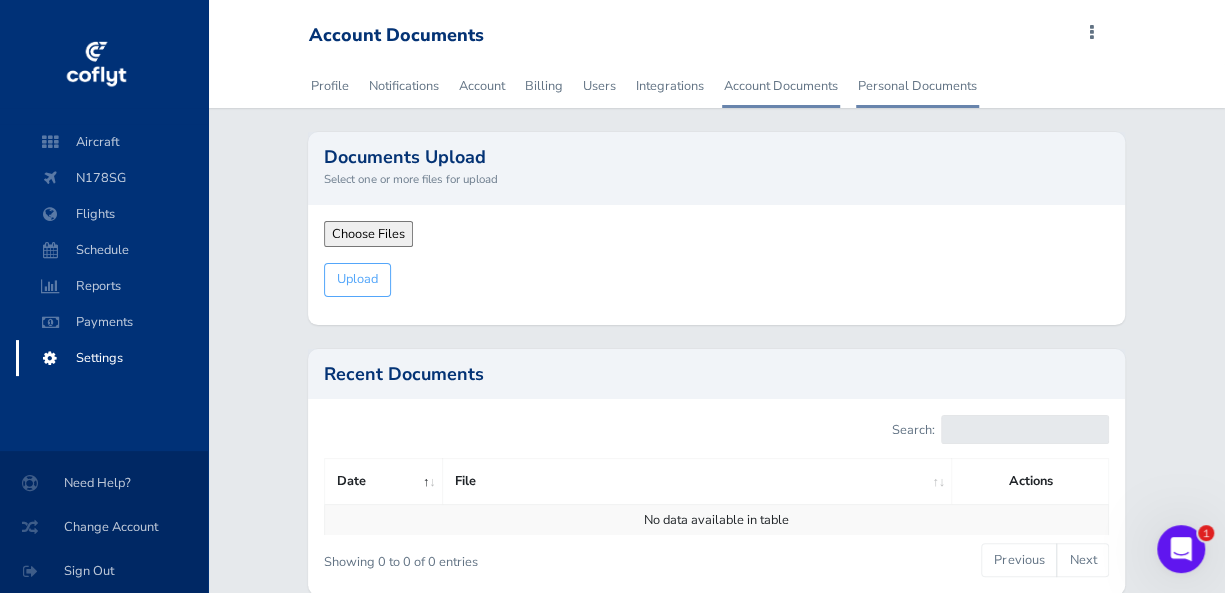 click on "Personal Documents" at bounding box center [917, 86] 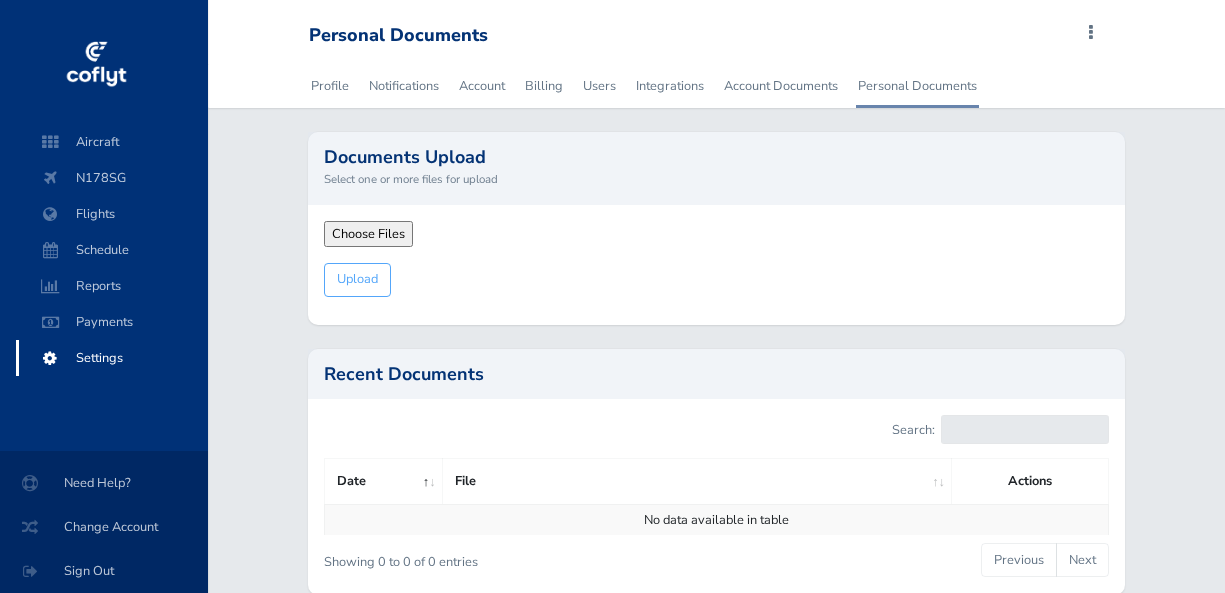 scroll, scrollTop: 0, scrollLeft: 0, axis: both 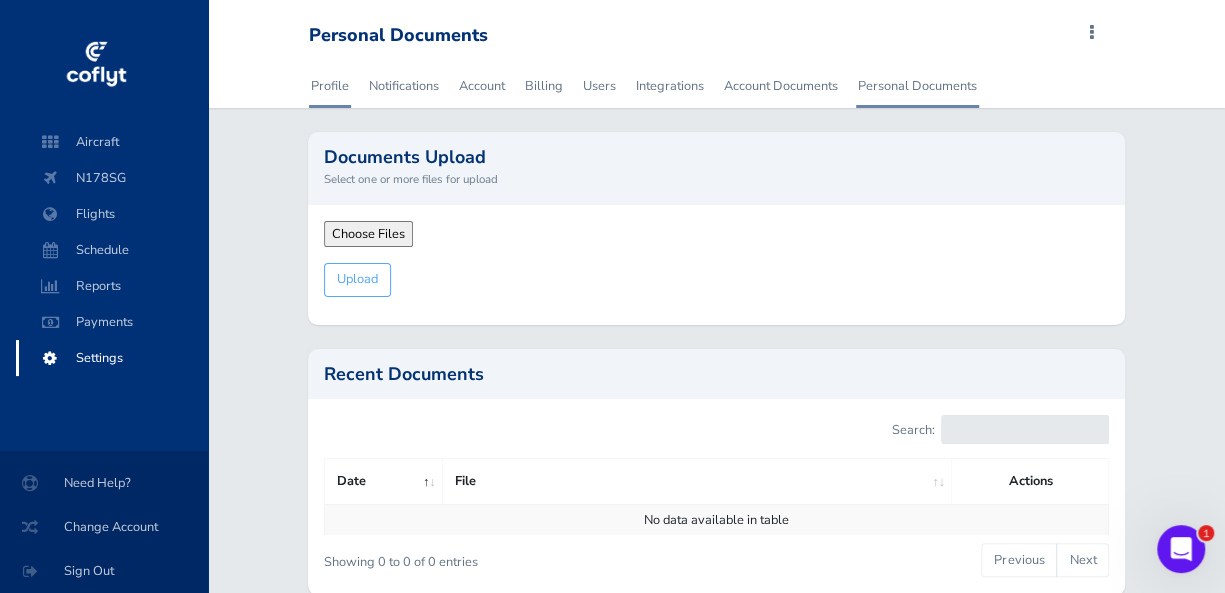click on "Profile" at bounding box center (330, 86) 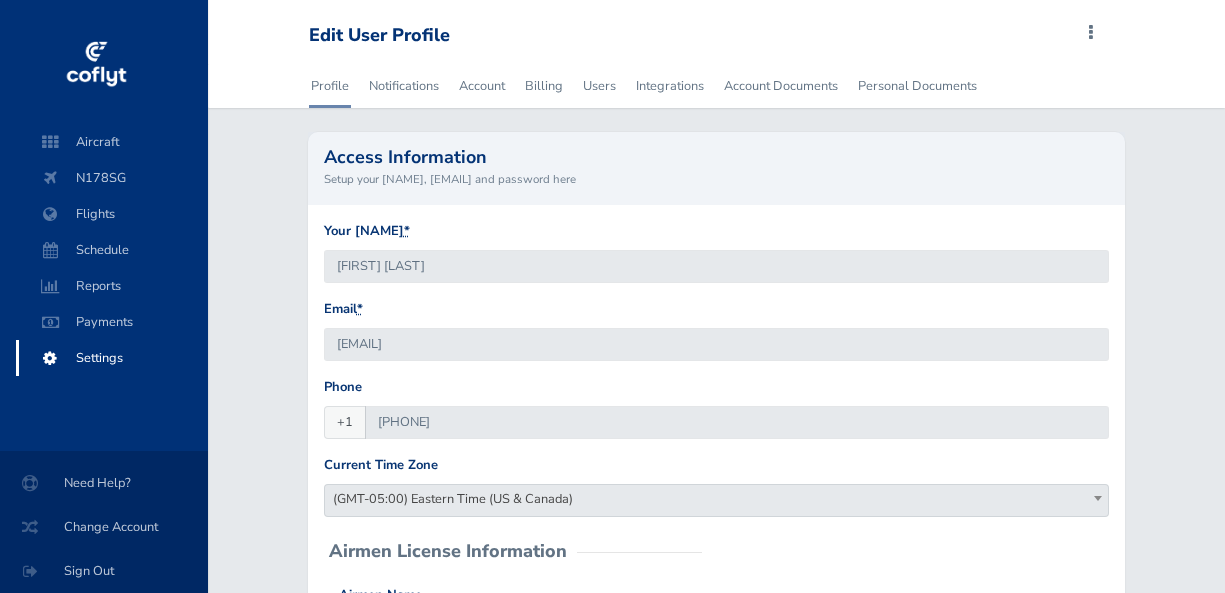 scroll, scrollTop: 0, scrollLeft: 0, axis: both 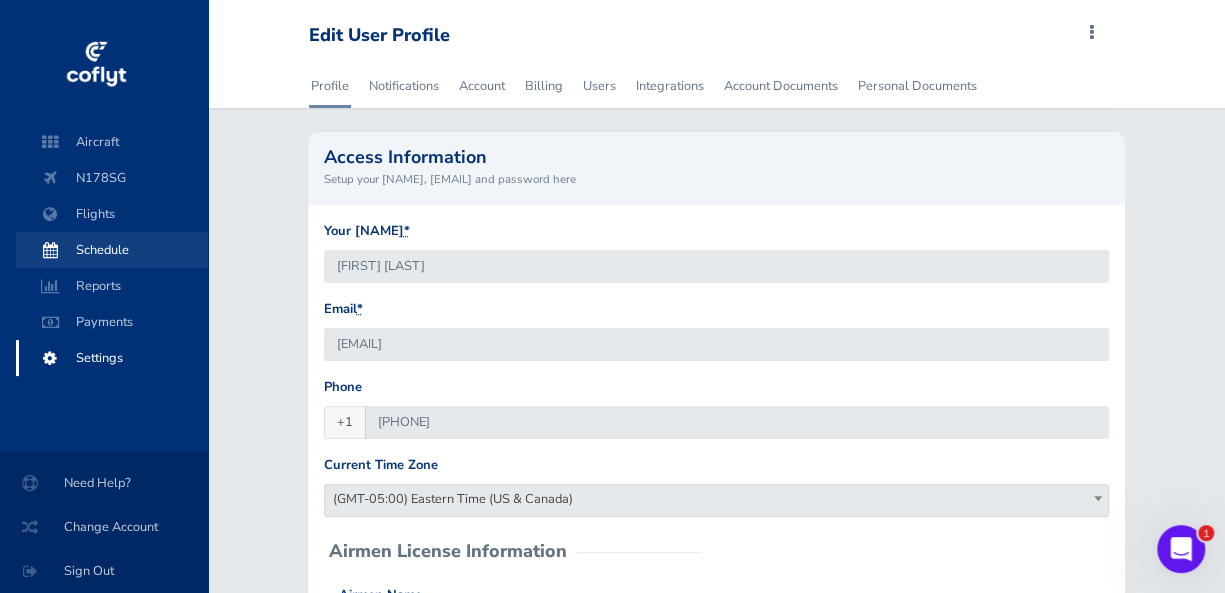 click on "Schedule" at bounding box center (112, 250) 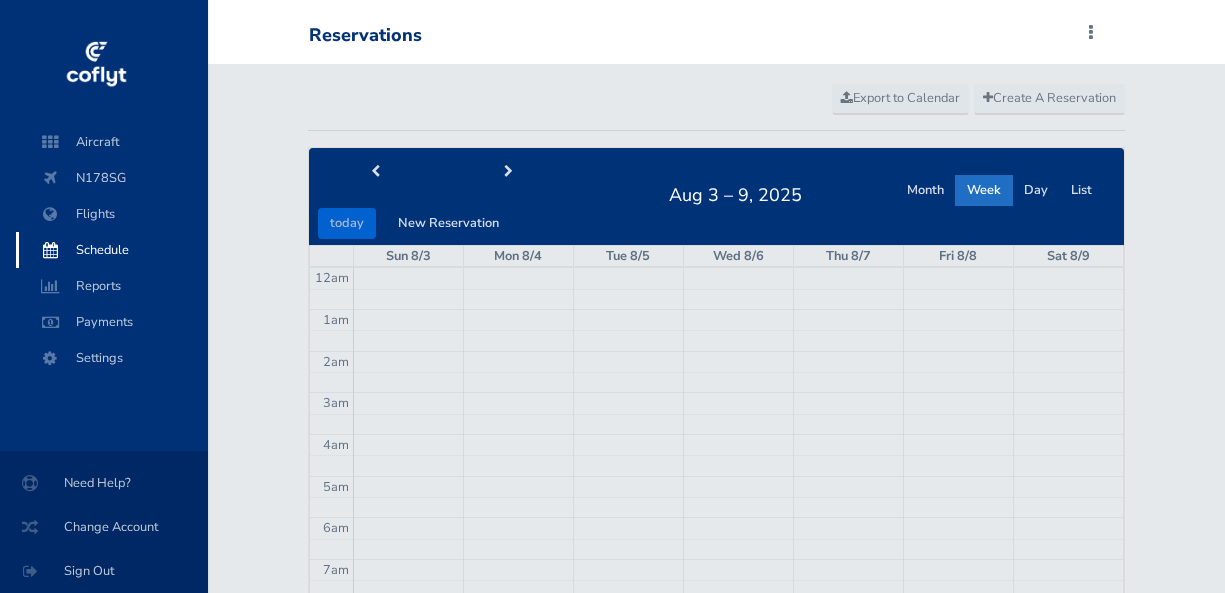 scroll, scrollTop: 0, scrollLeft: 0, axis: both 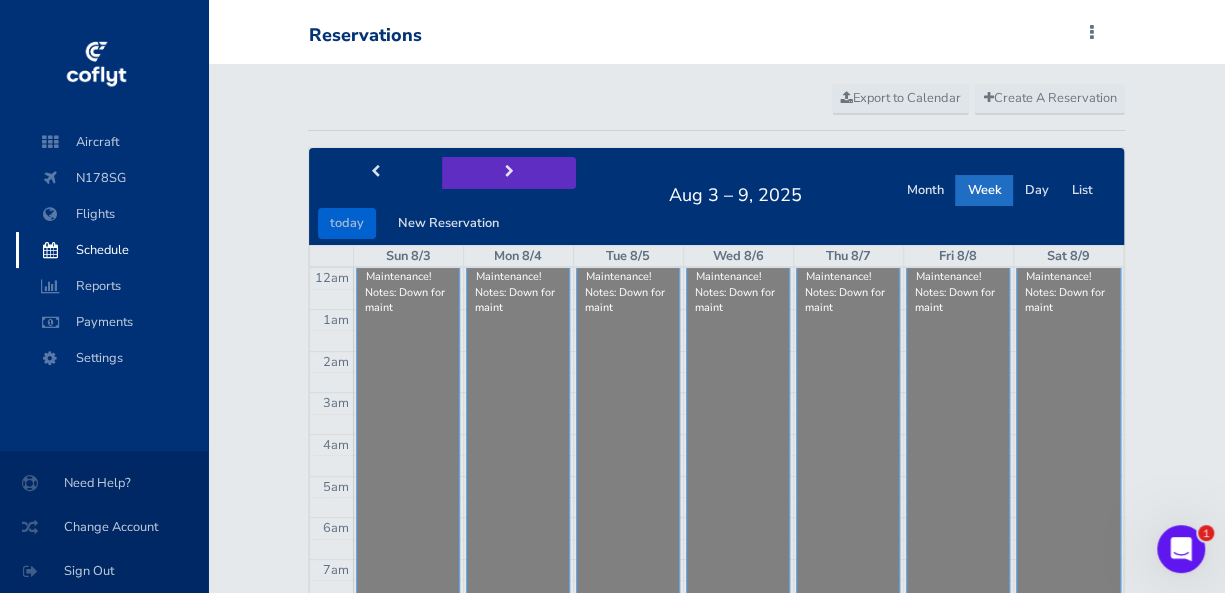 click at bounding box center [508, 172] 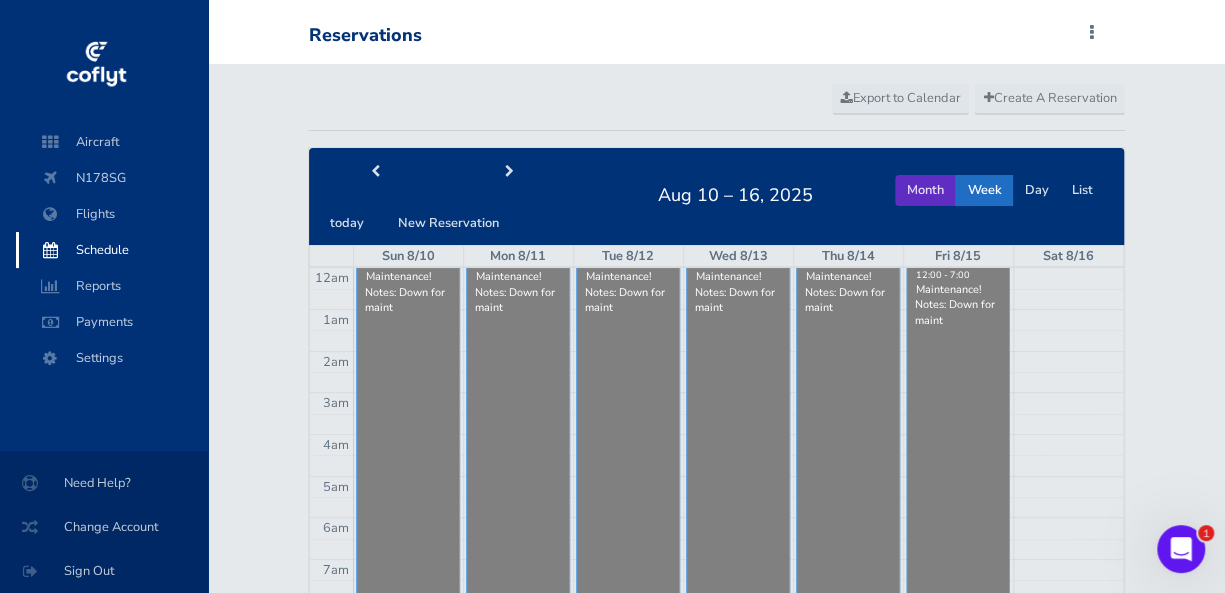 click on "Month" at bounding box center [925, 190] 